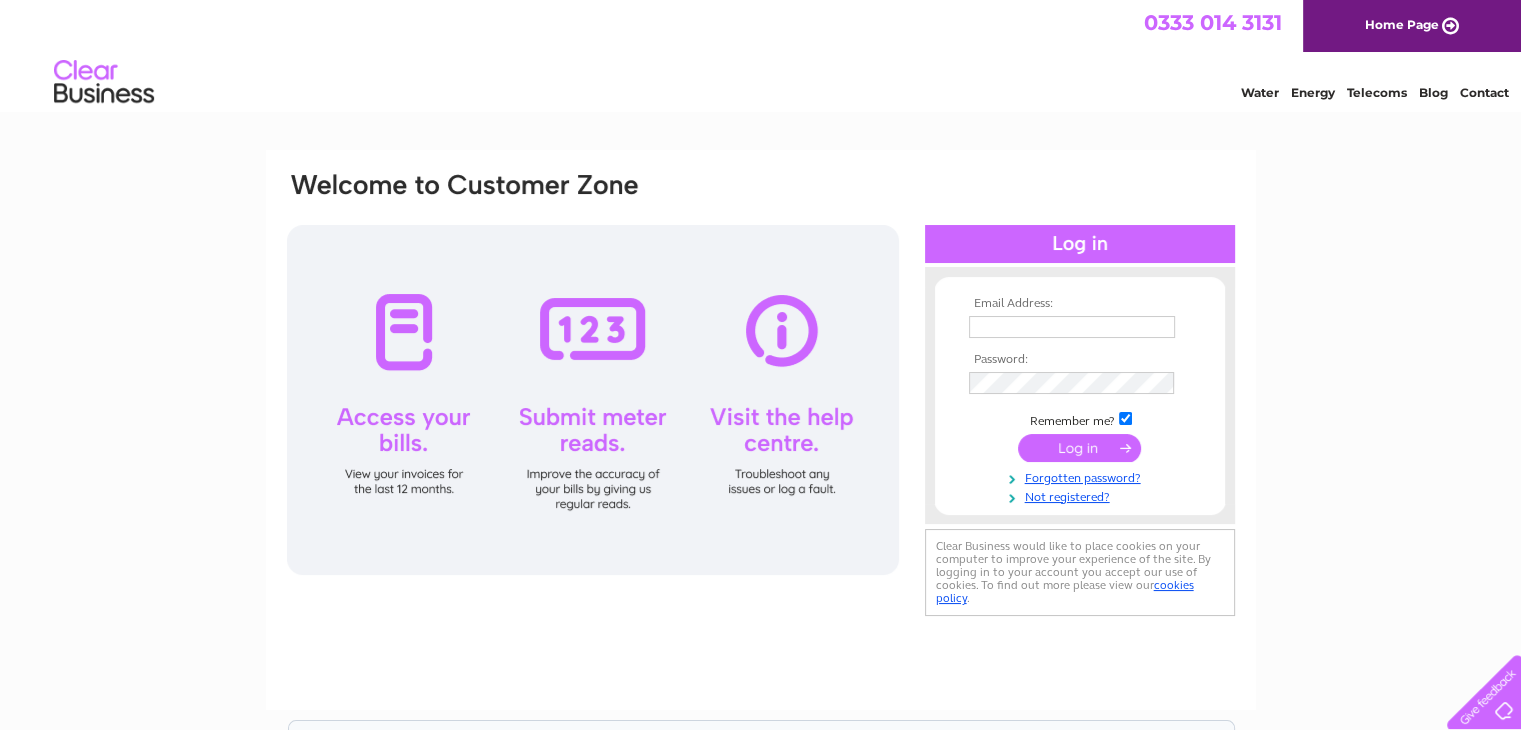 scroll, scrollTop: 0, scrollLeft: 0, axis: both 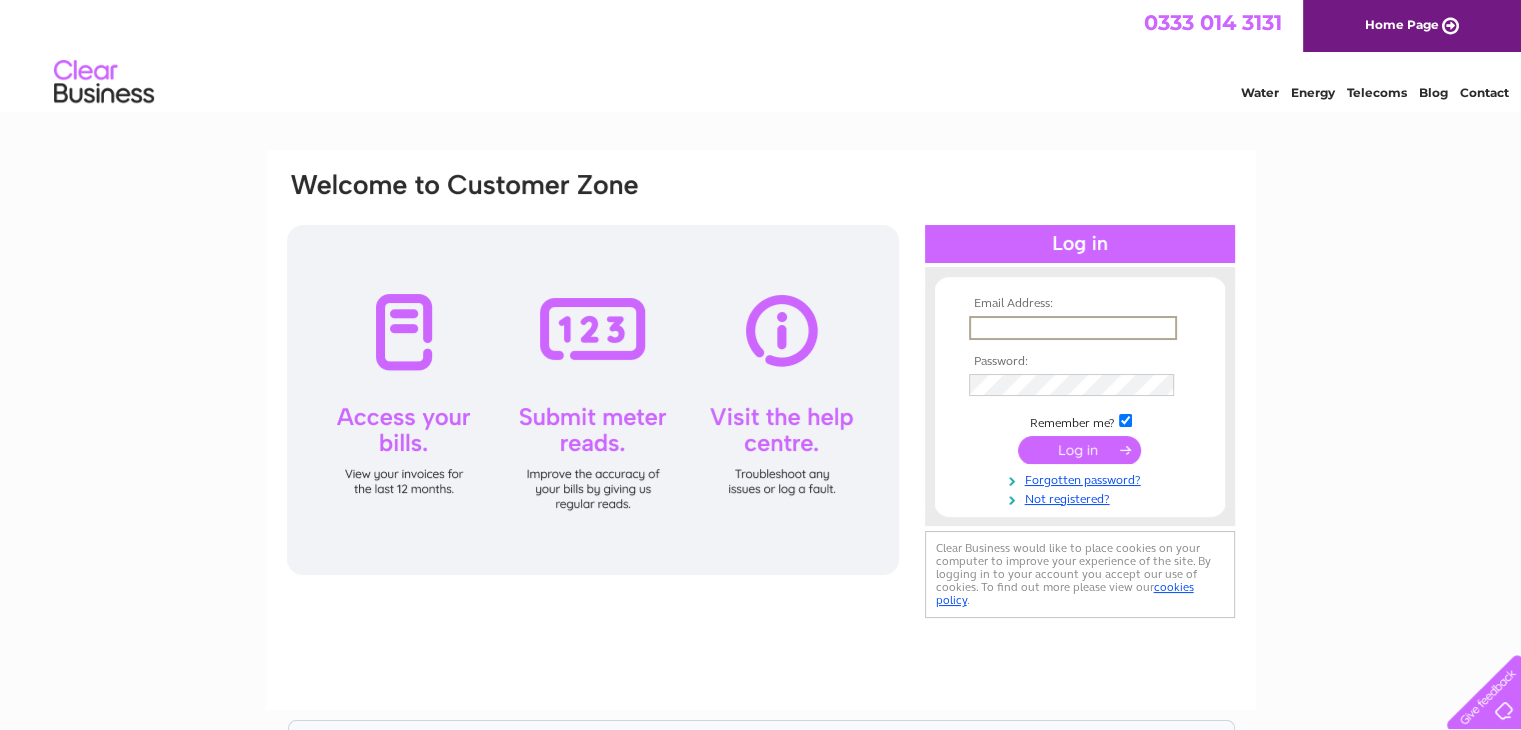 paste on "julie.hemmings@groundwork.org.uk" 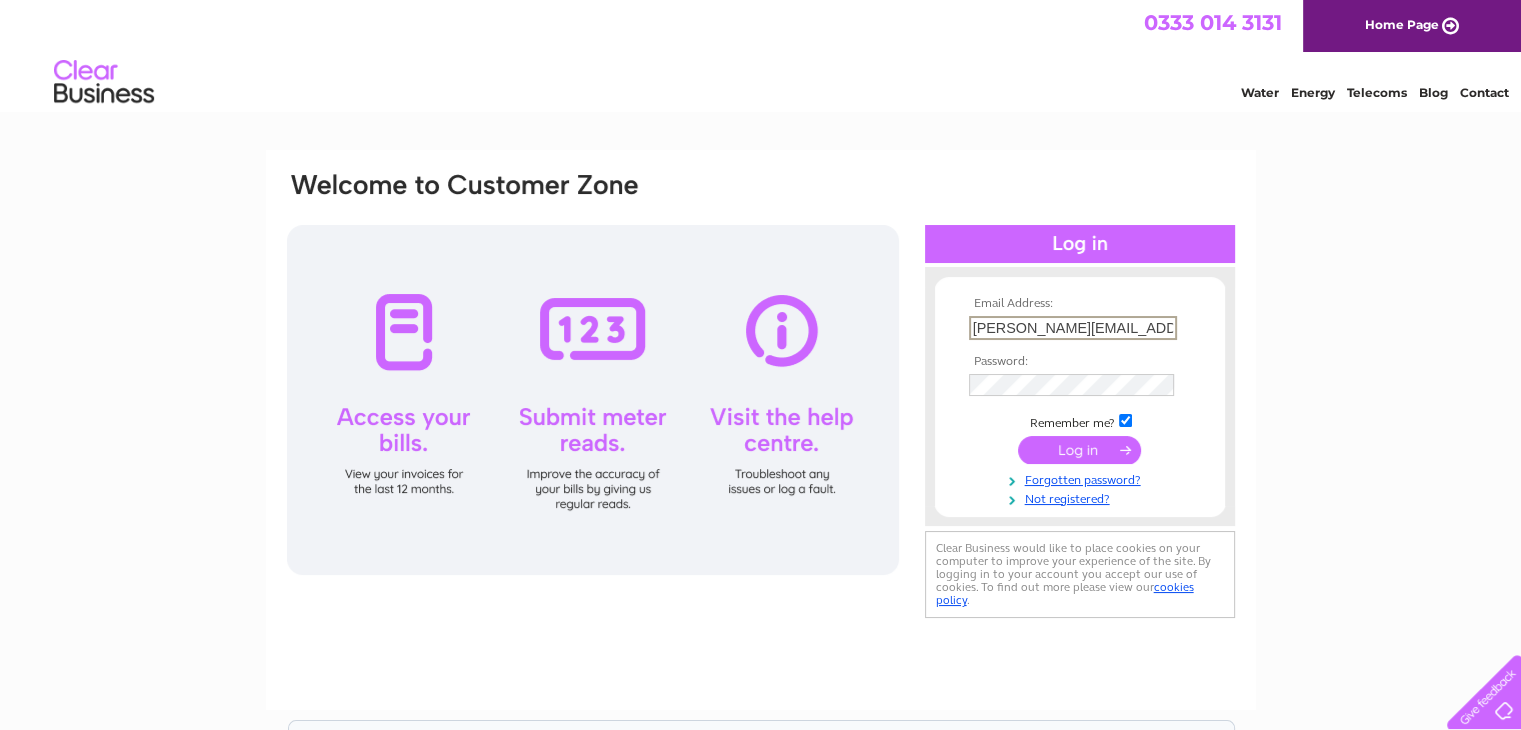 scroll, scrollTop: 0, scrollLeft: 29, axis: horizontal 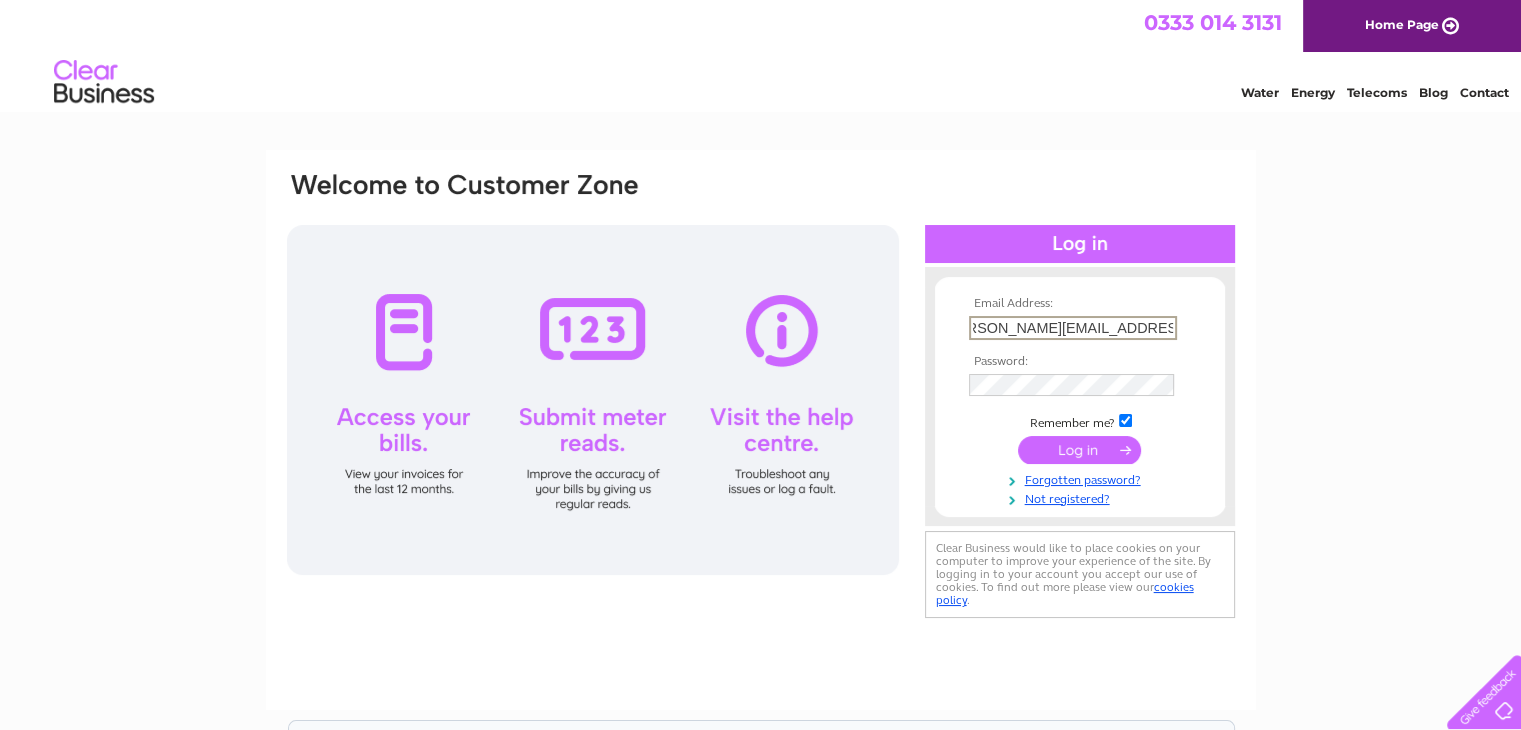 type on "julie.hemmings@groundwork.org.uk" 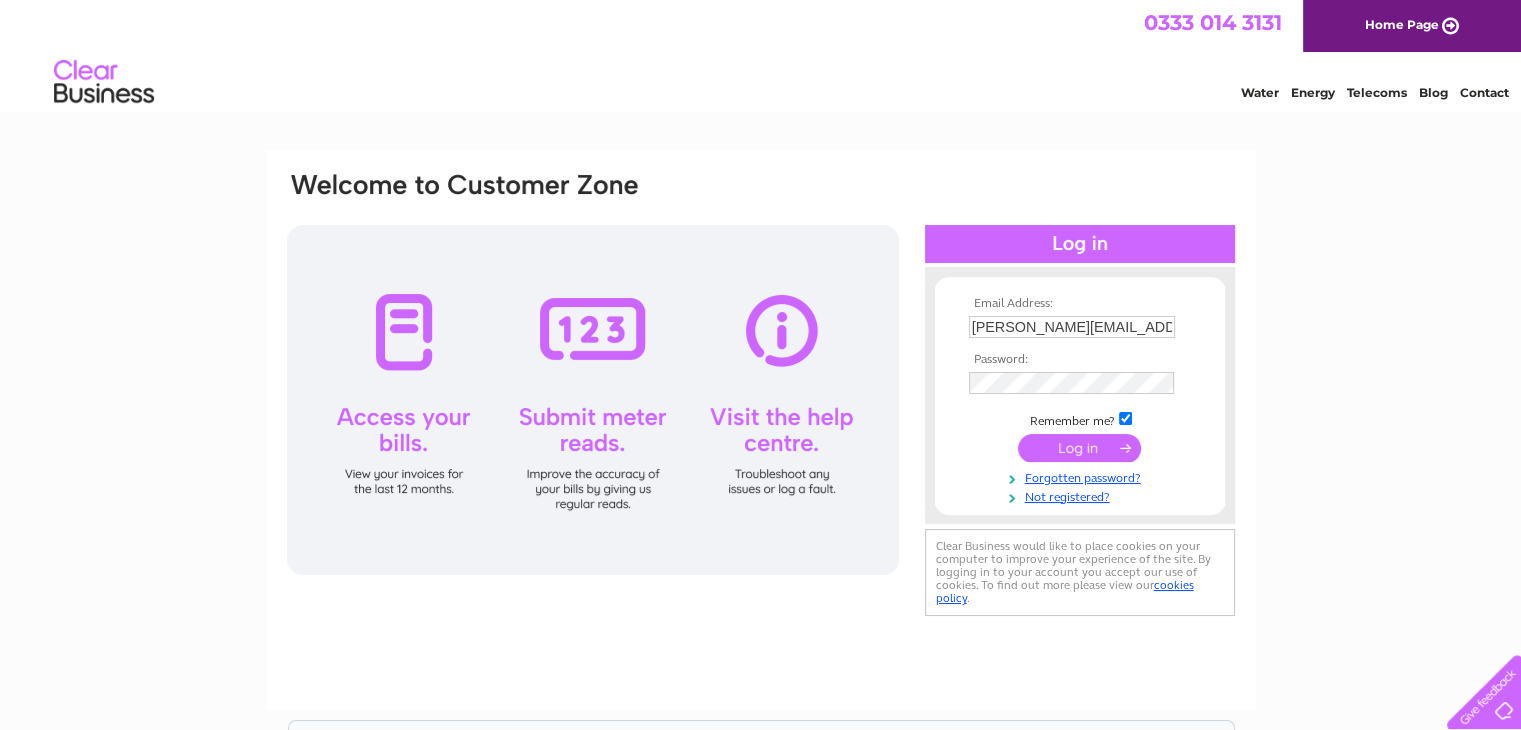 click at bounding box center (1125, 418) 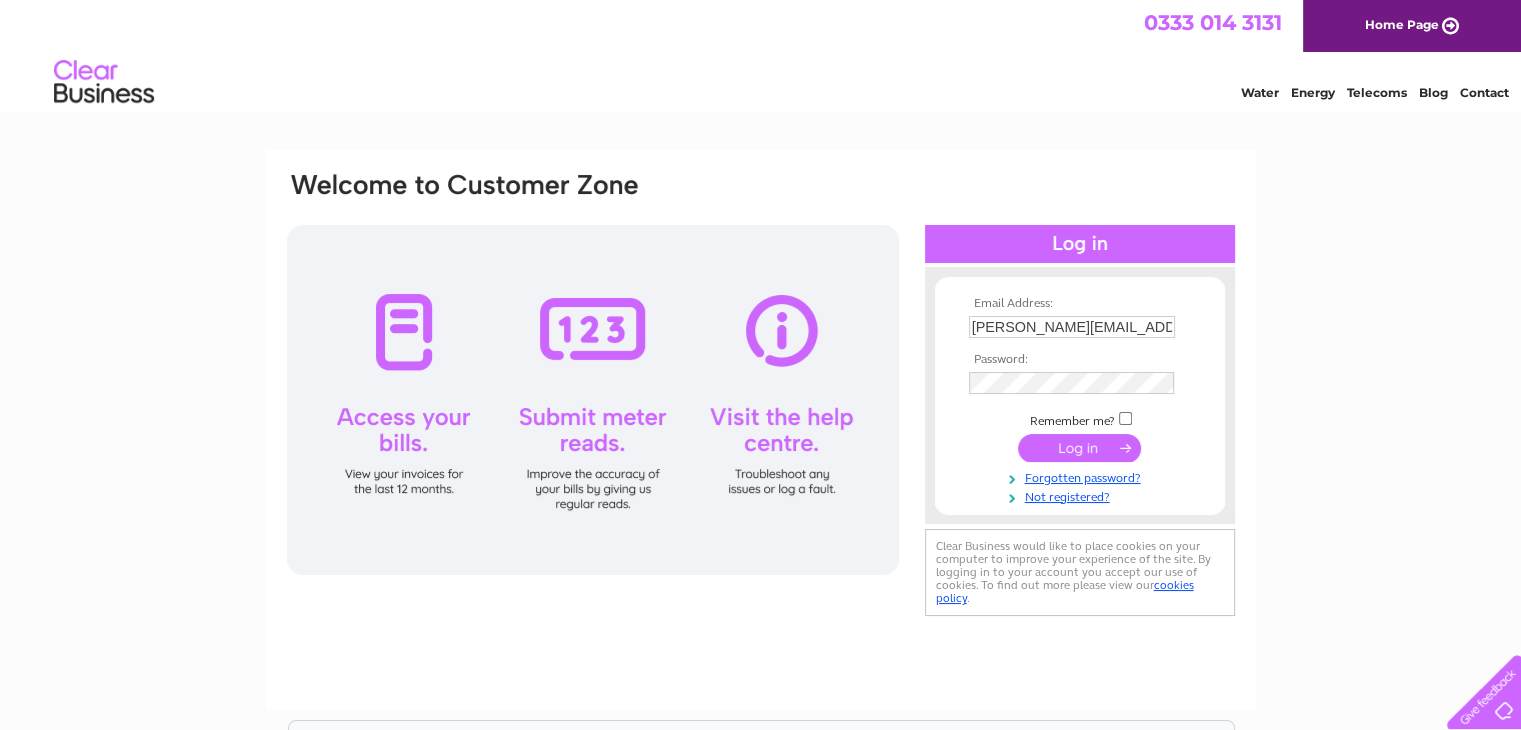 click at bounding box center (1079, 448) 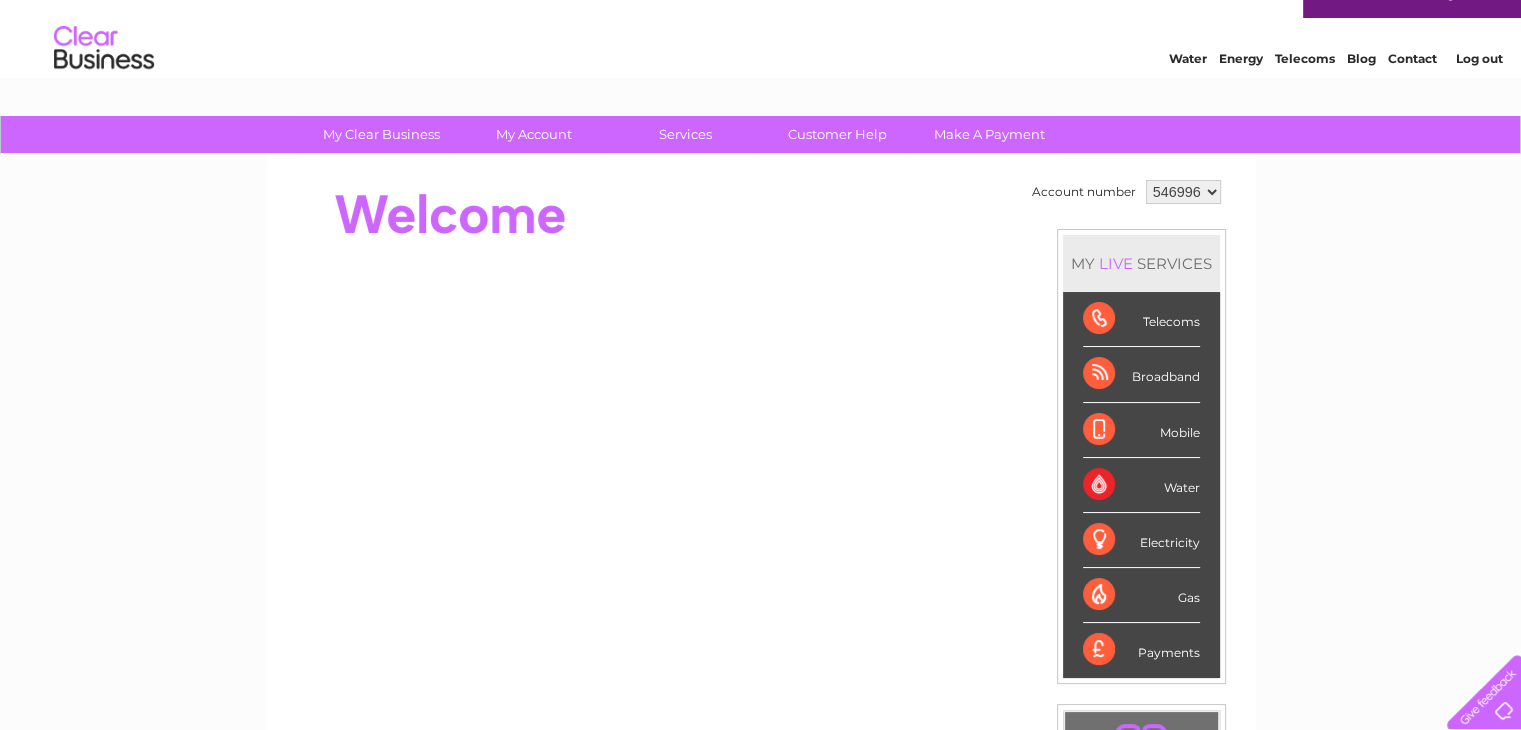 scroll, scrollTop: 0, scrollLeft: 0, axis: both 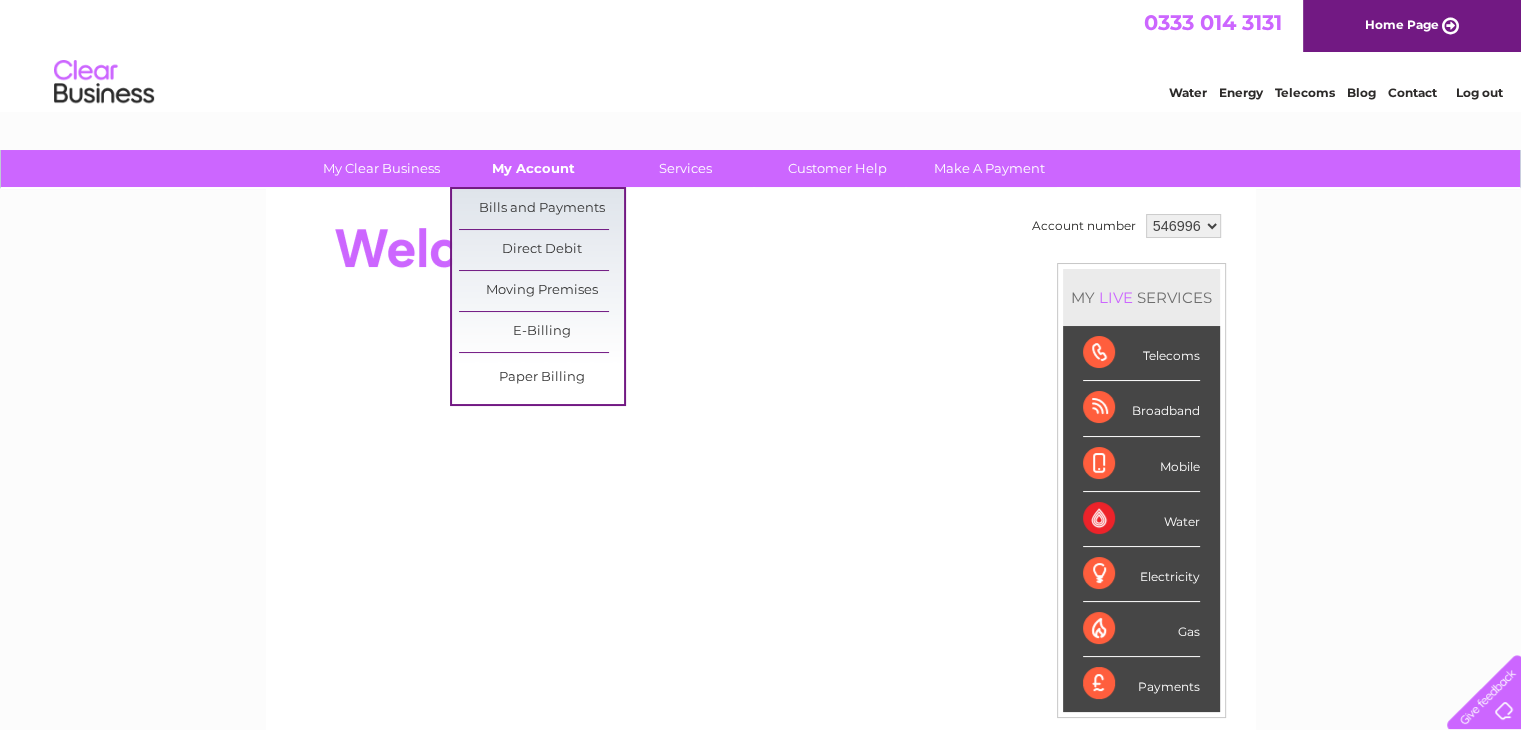 click on "My Account" at bounding box center (533, 168) 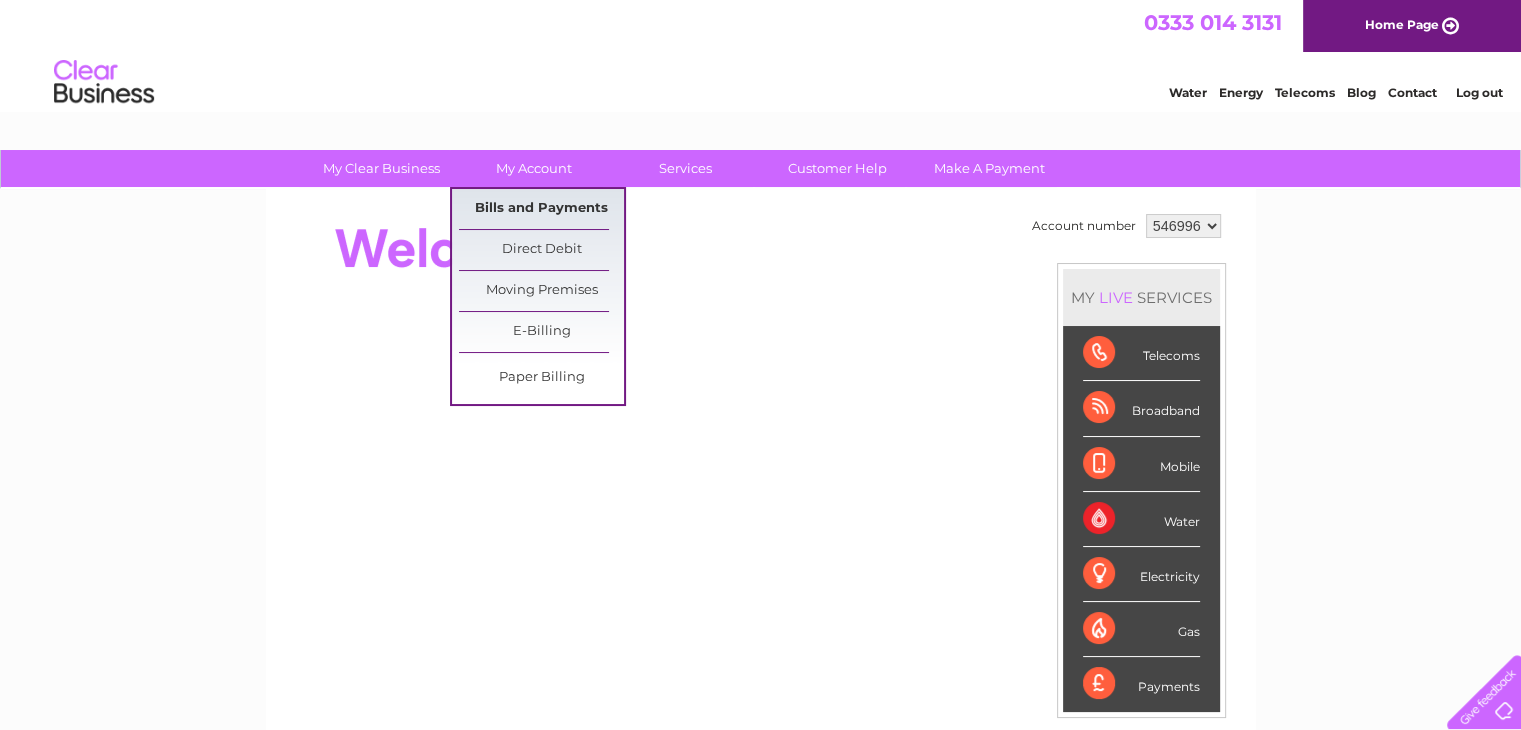 click on "Bills and Payments" at bounding box center [541, 209] 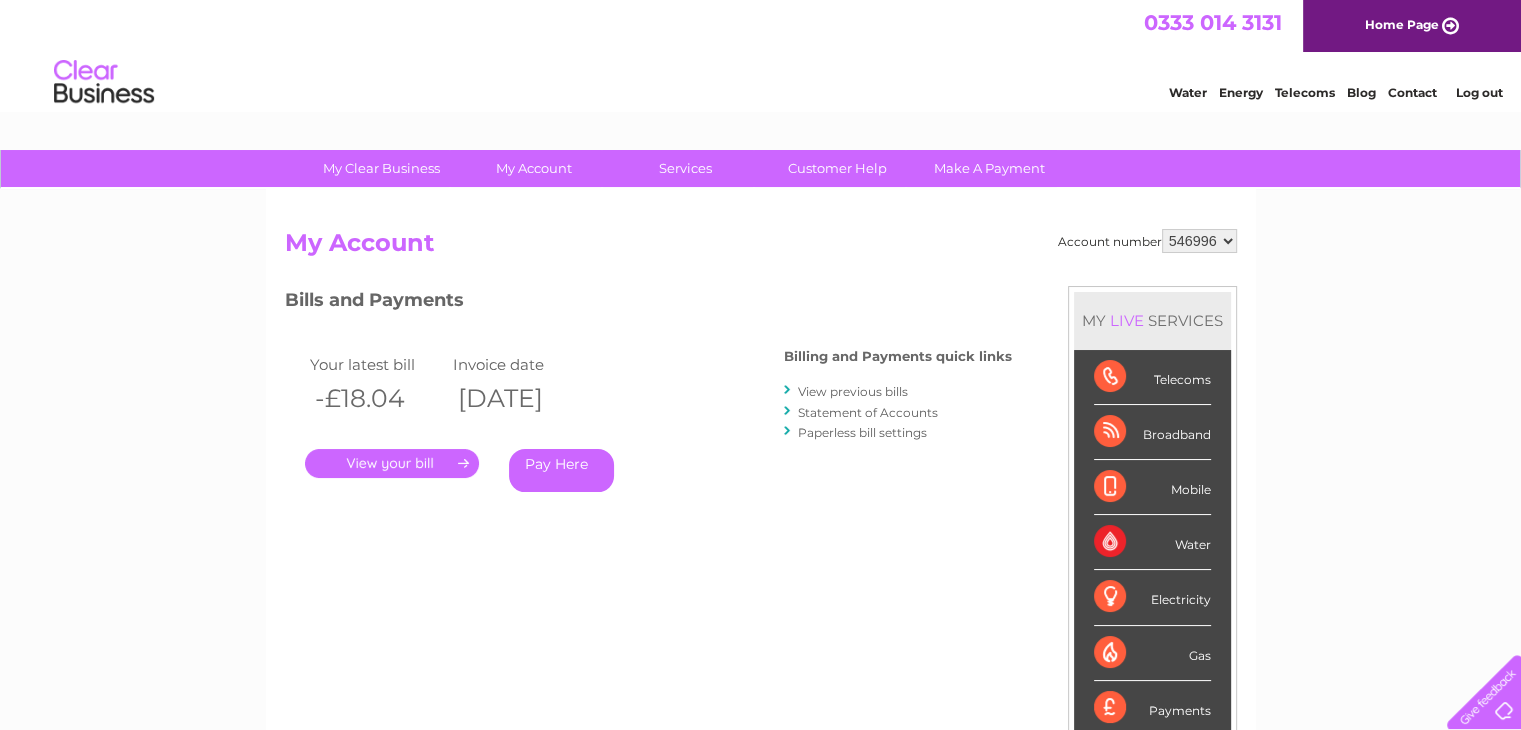 scroll, scrollTop: 0, scrollLeft: 0, axis: both 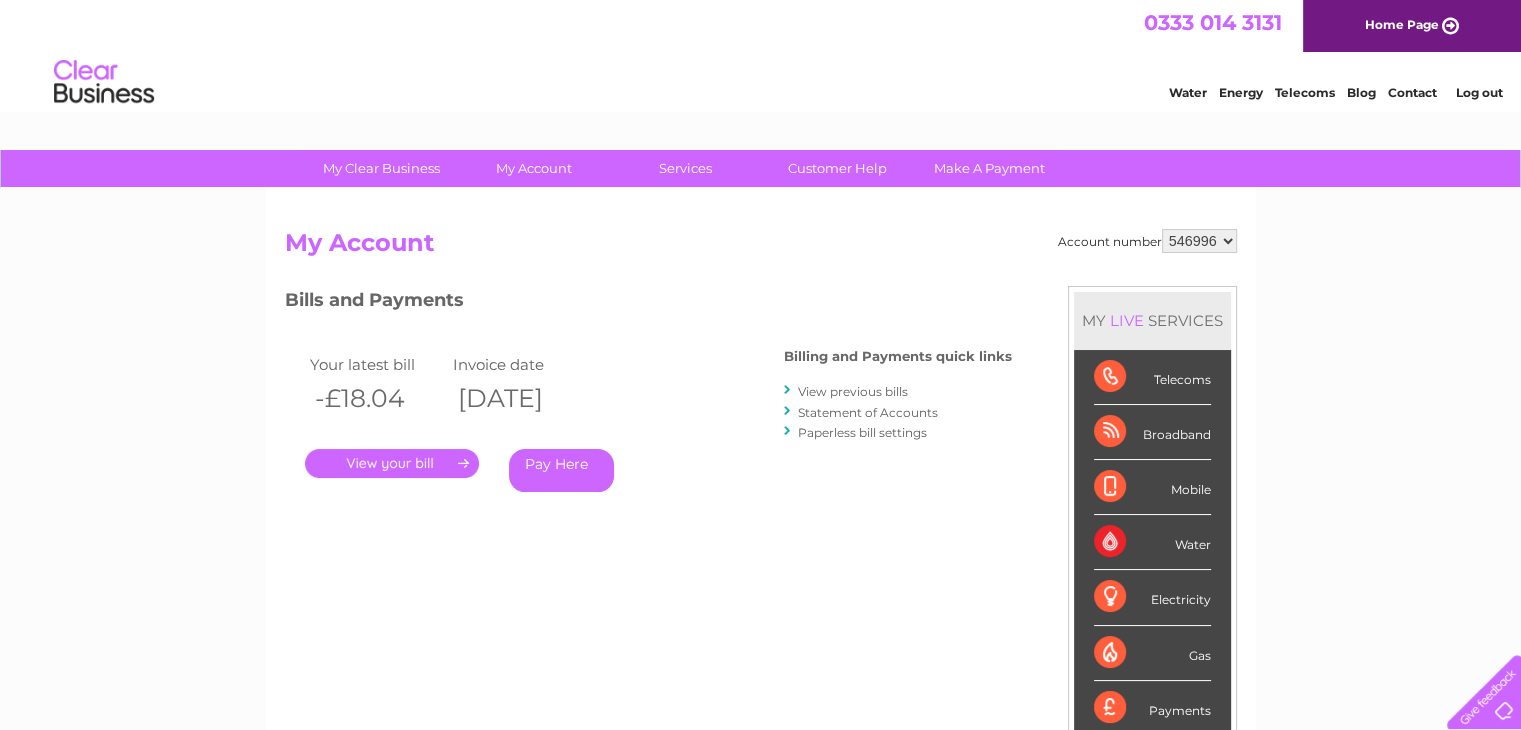 click on "." at bounding box center [392, 463] 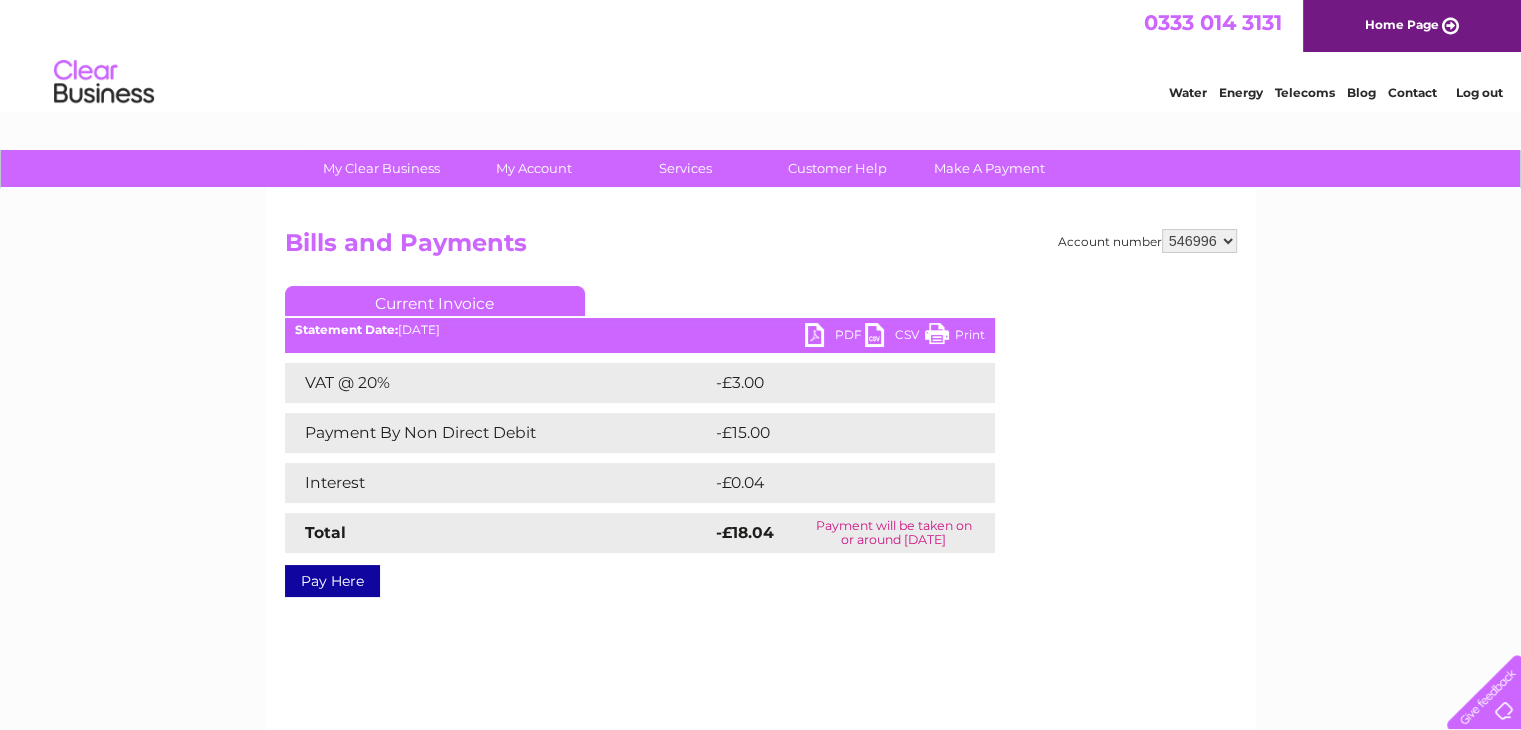 scroll, scrollTop: 0, scrollLeft: 0, axis: both 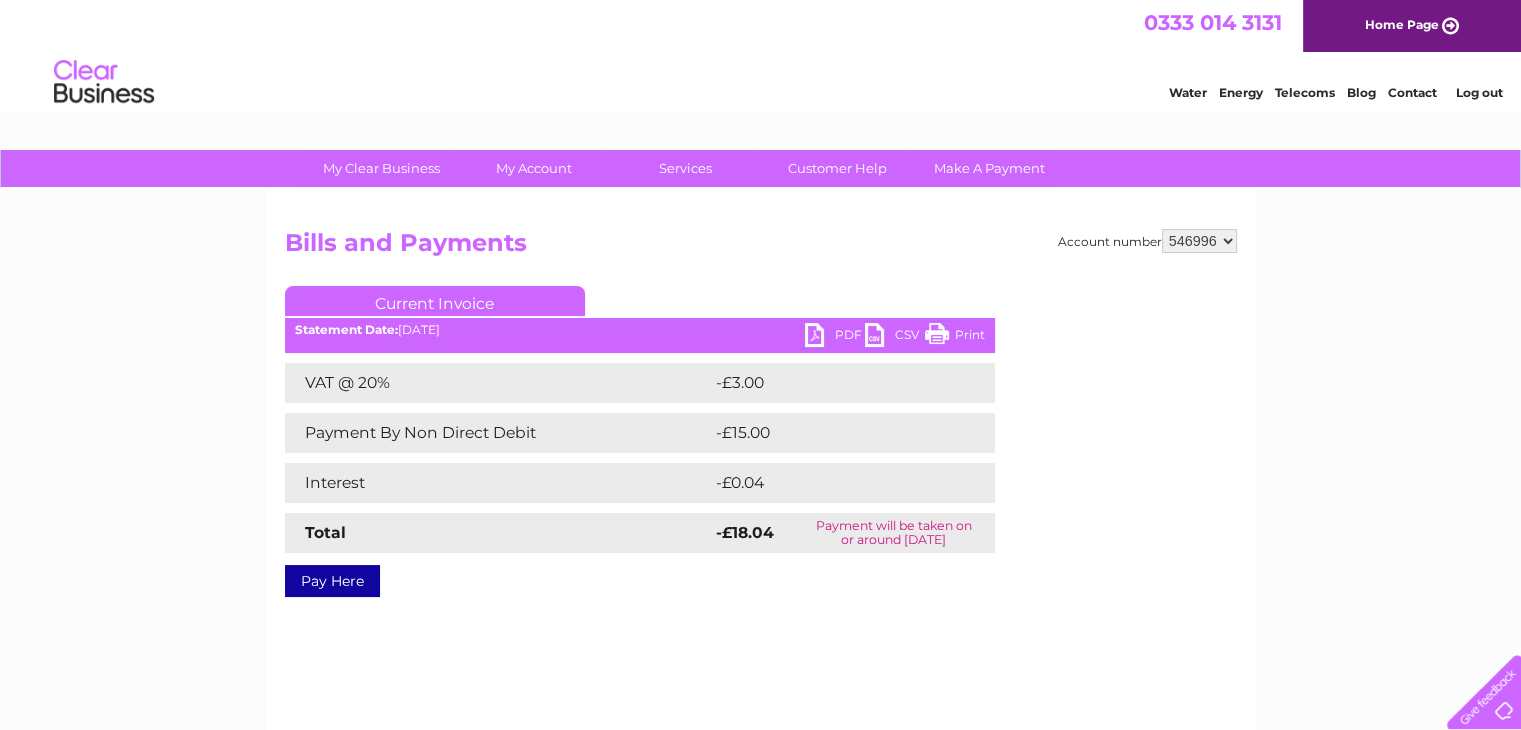 click on "PDF" at bounding box center [835, 337] 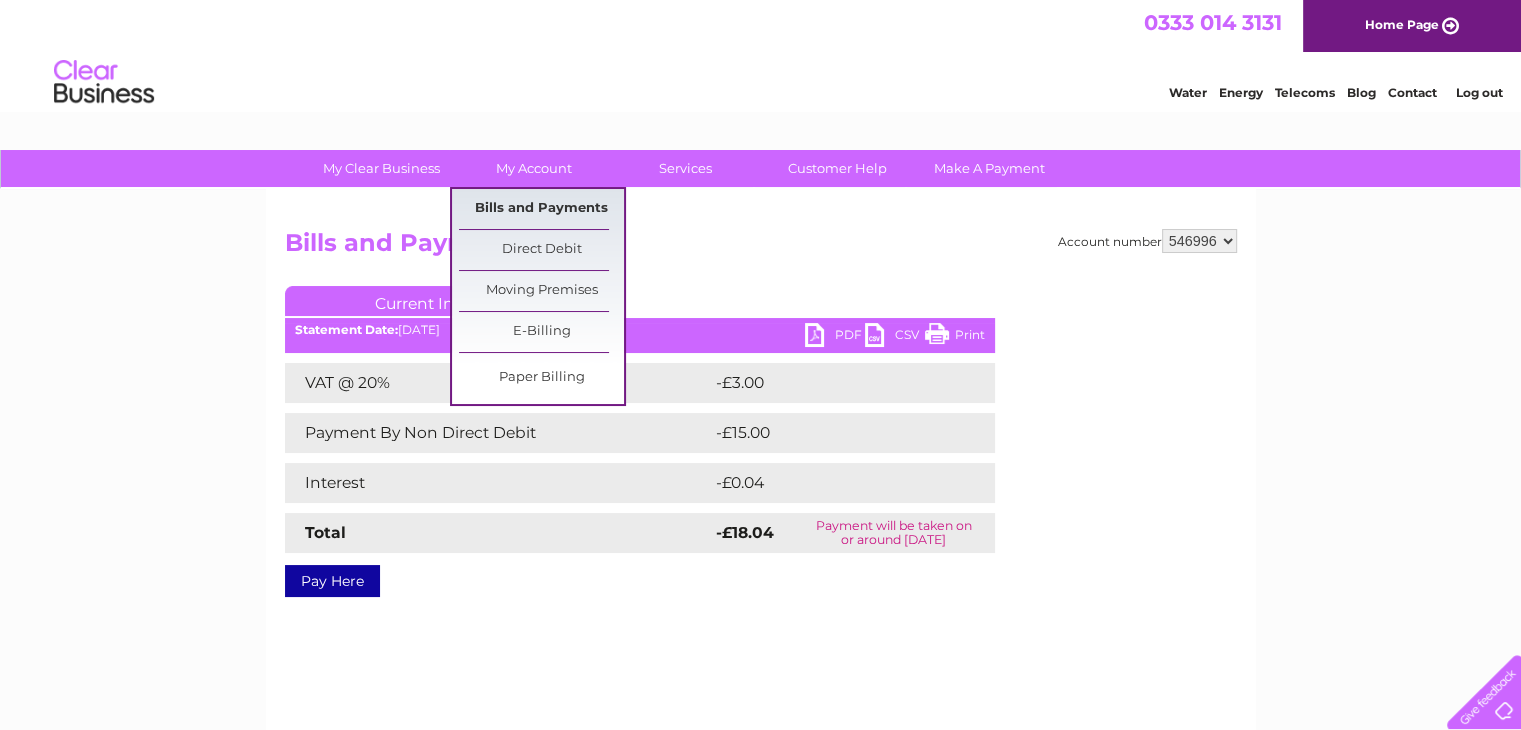 click on "Bills and Payments" at bounding box center (541, 209) 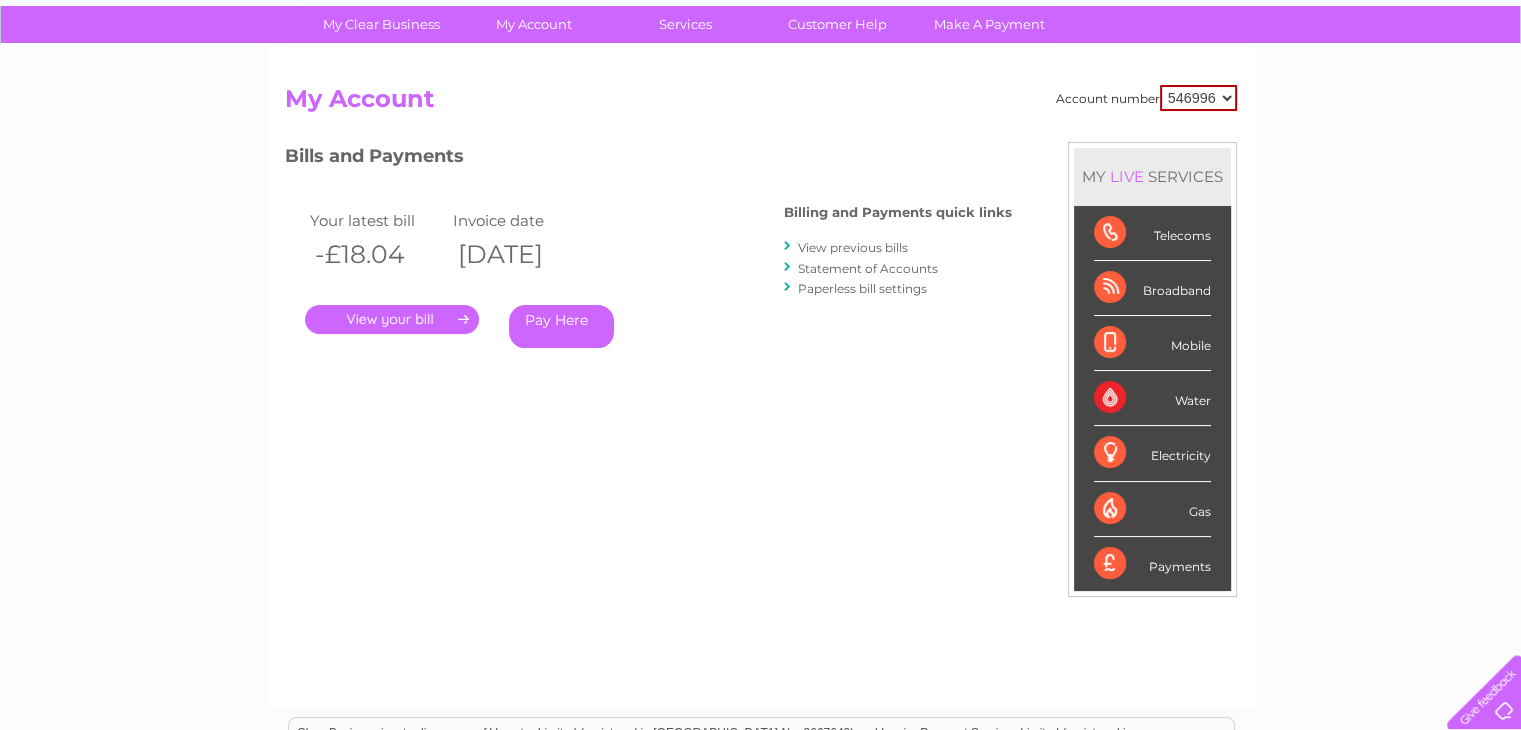 scroll, scrollTop: 200, scrollLeft: 0, axis: vertical 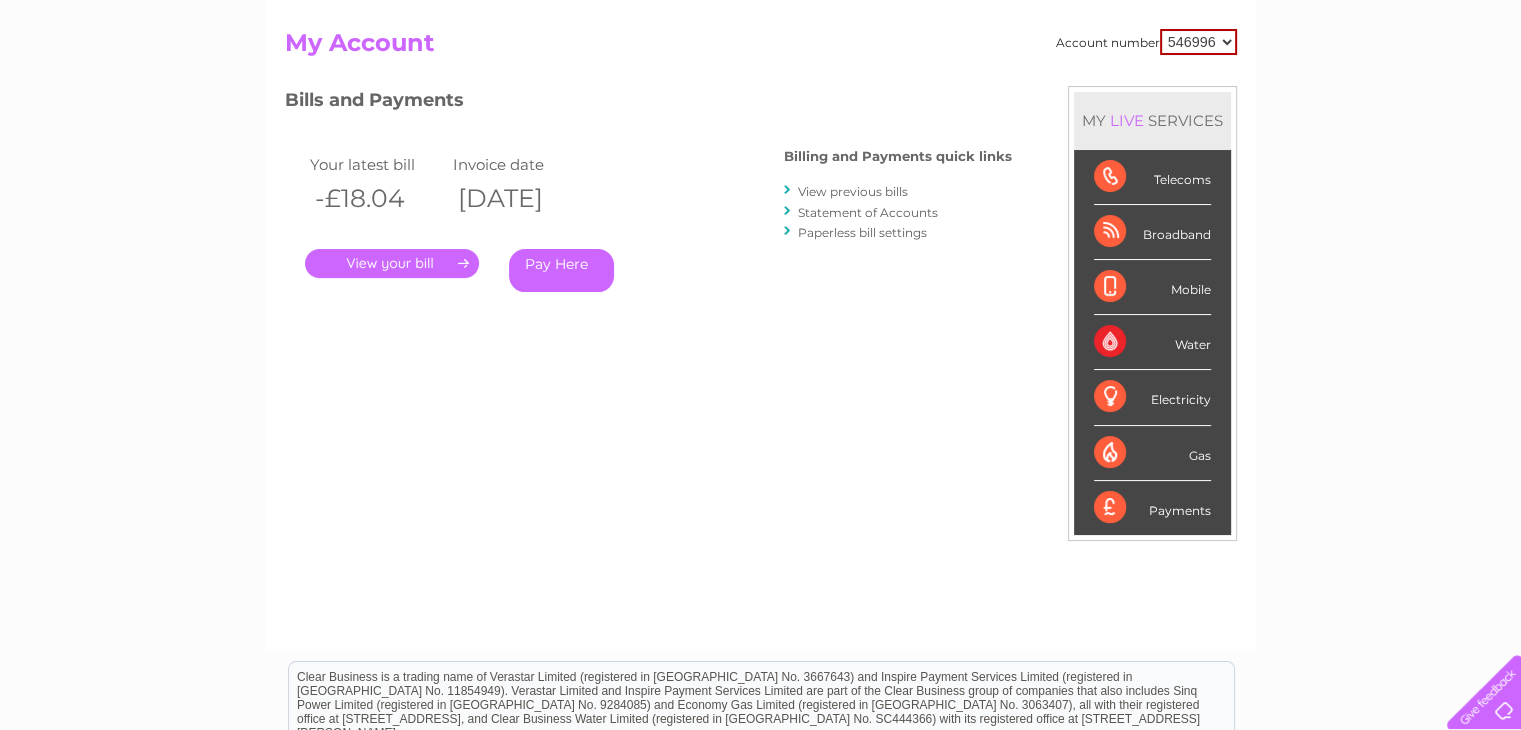 click on "View previous bills" at bounding box center (853, 191) 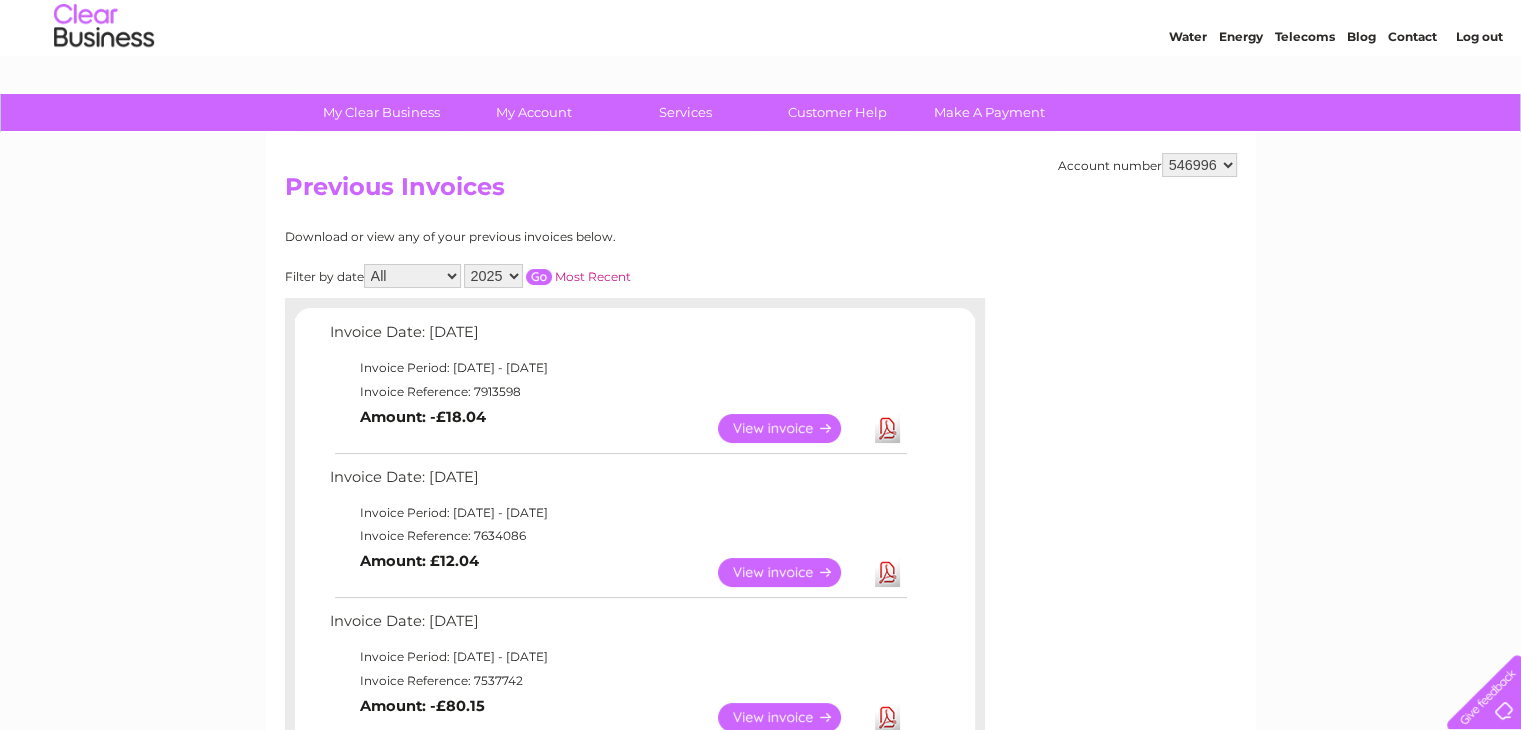 scroll, scrollTop: 0, scrollLeft: 0, axis: both 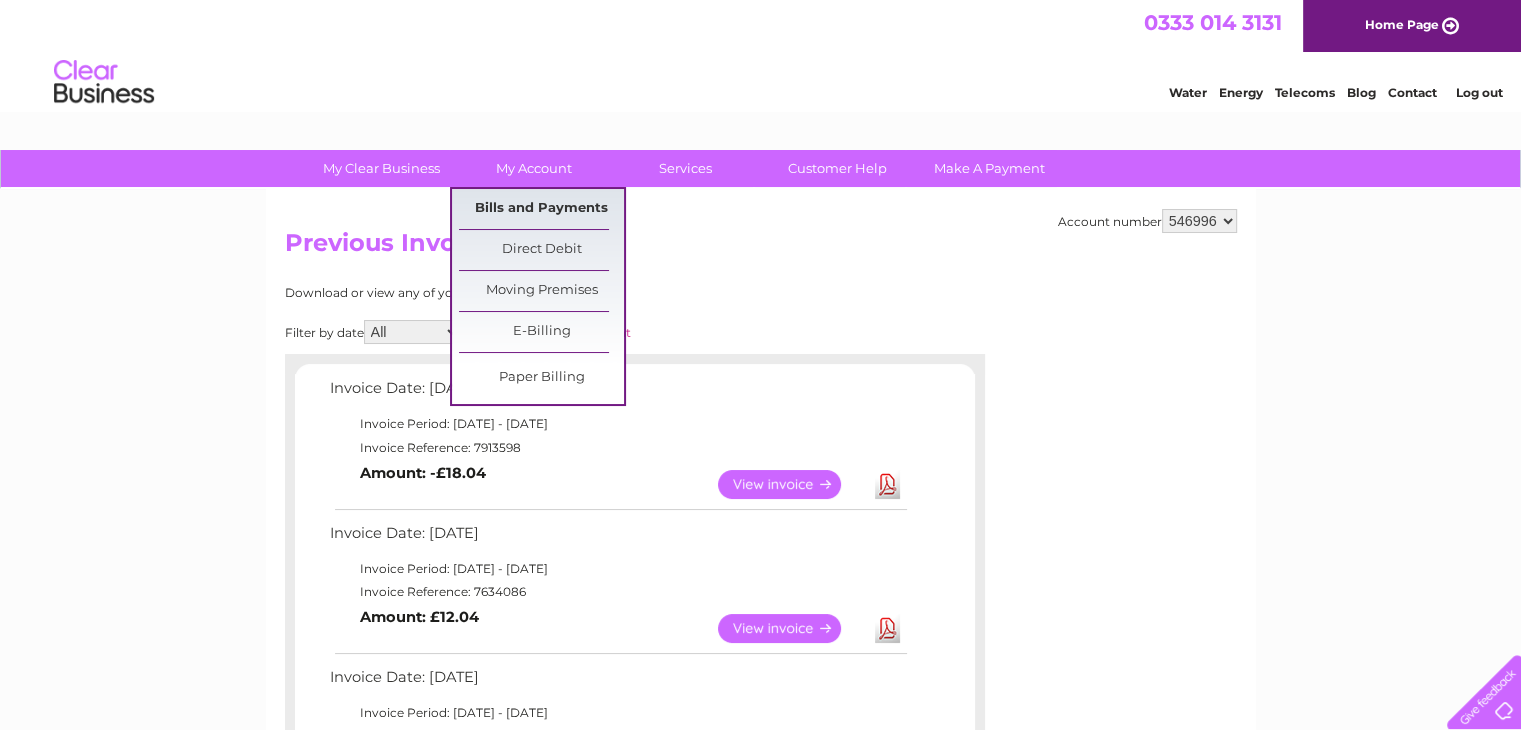 click on "Bills and Payments" at bounding box center (541, 209) 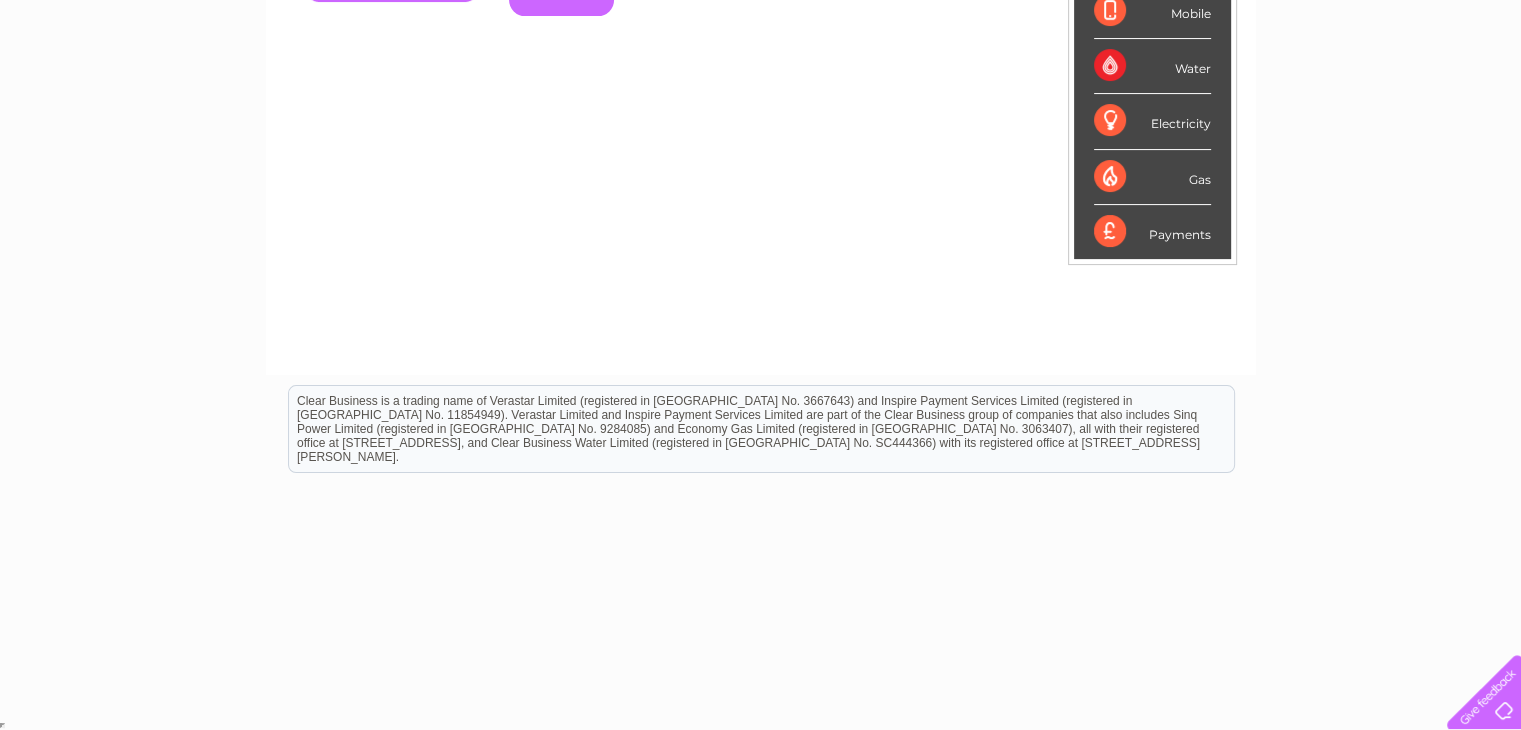 scroll, scrollTop: 76, scrollLeft: 0, axis: vertical 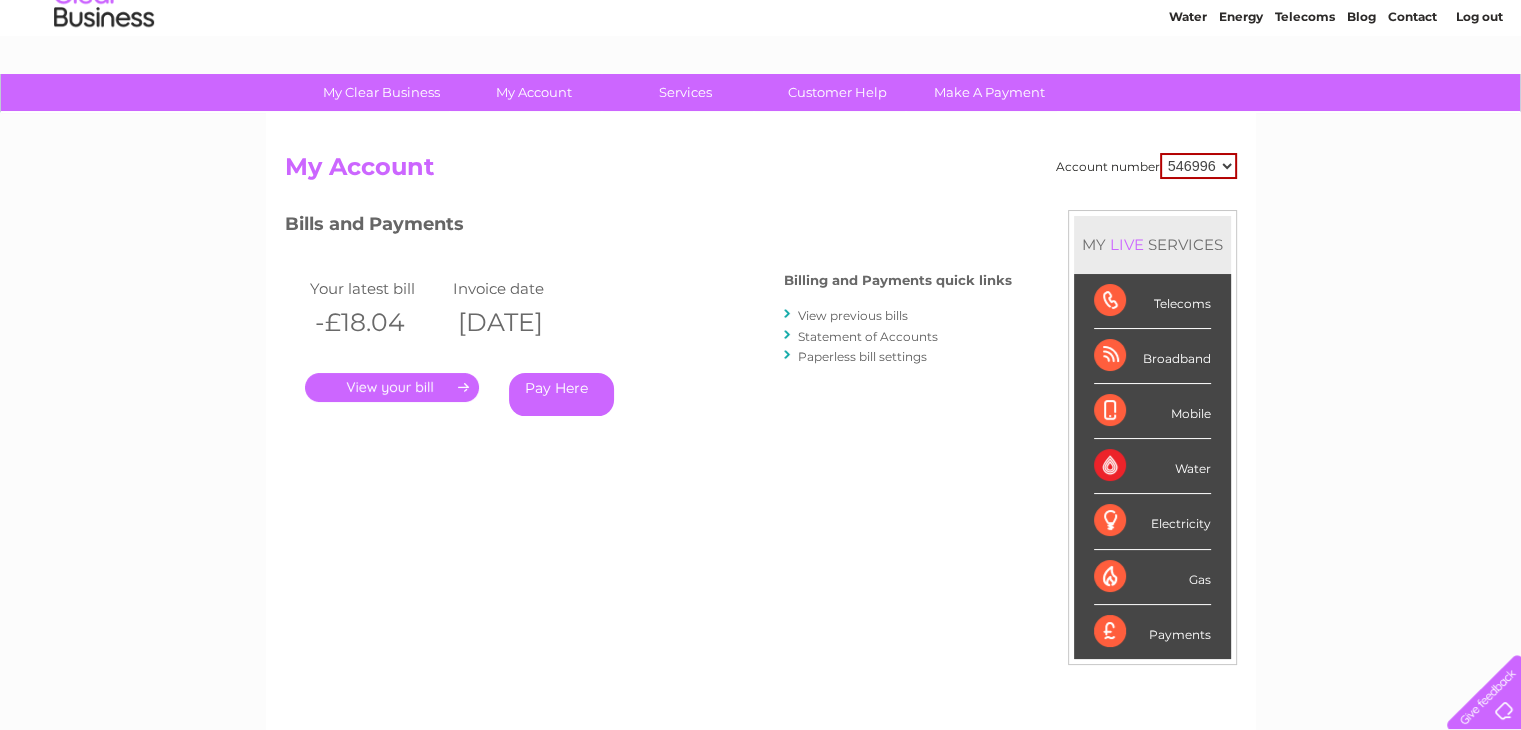 click on "Statement of Accounts" at bounding box center [868, 336] 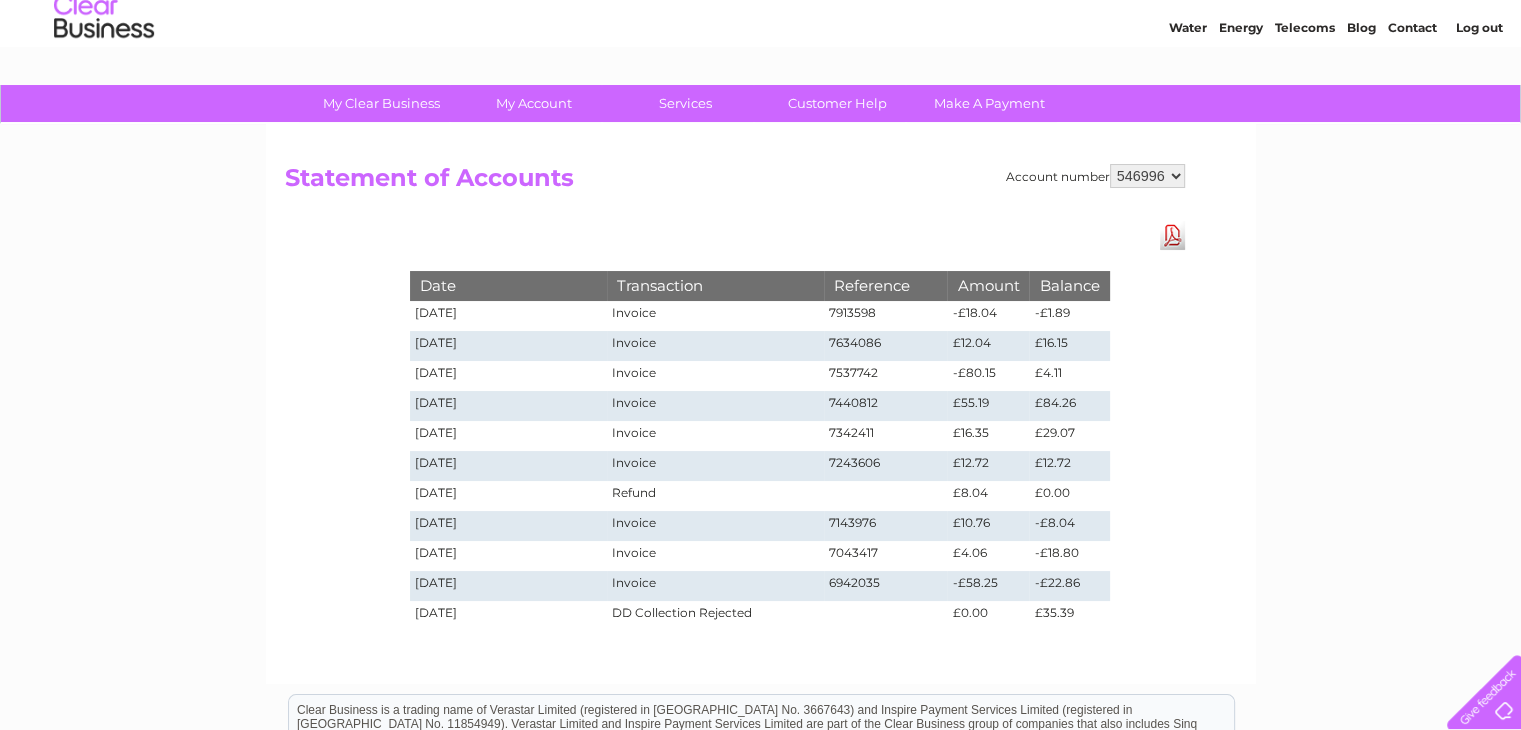 scroll, scrollTop: 100, scrollLeft: 0, axis: vertical 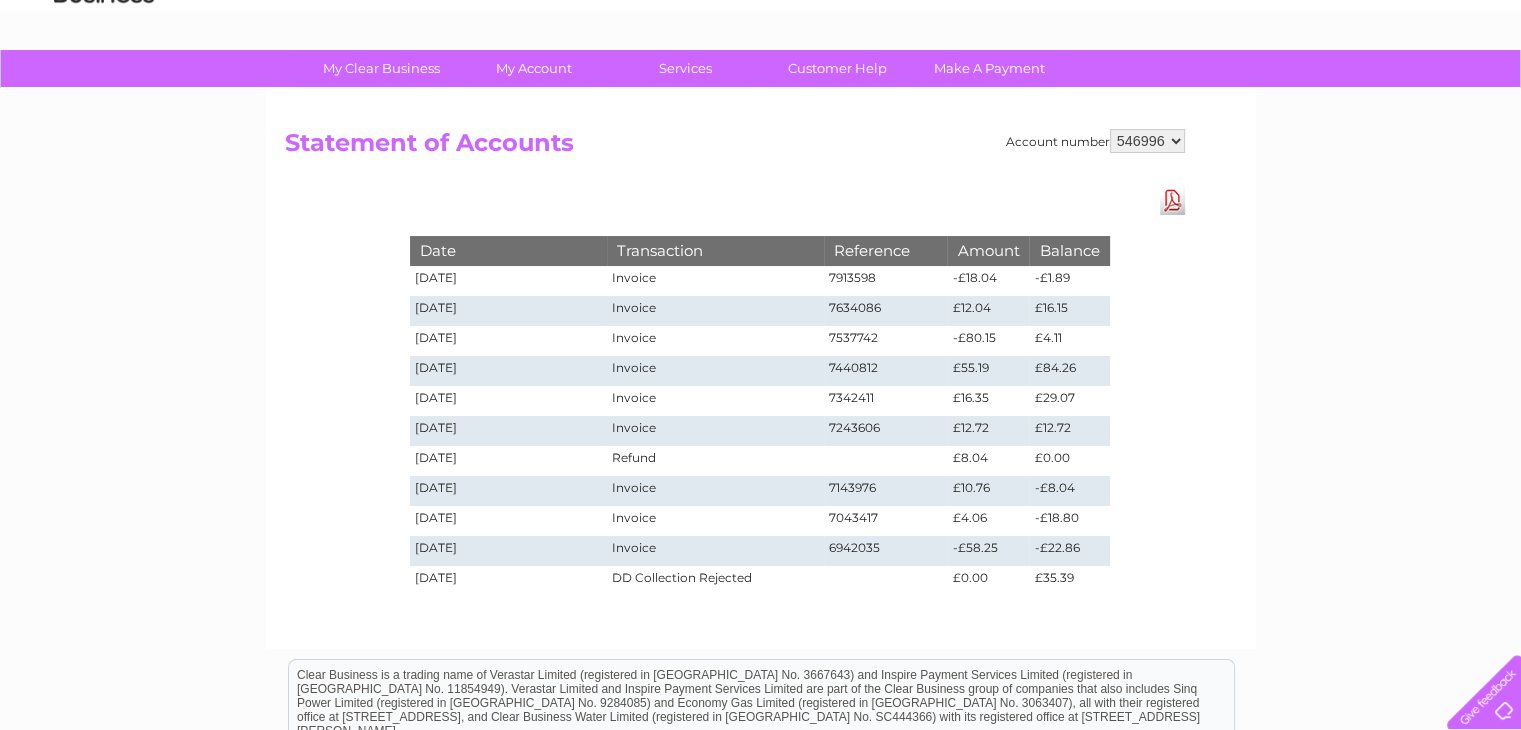 click on "Download Pdf" at bounding box center [1172, 200] 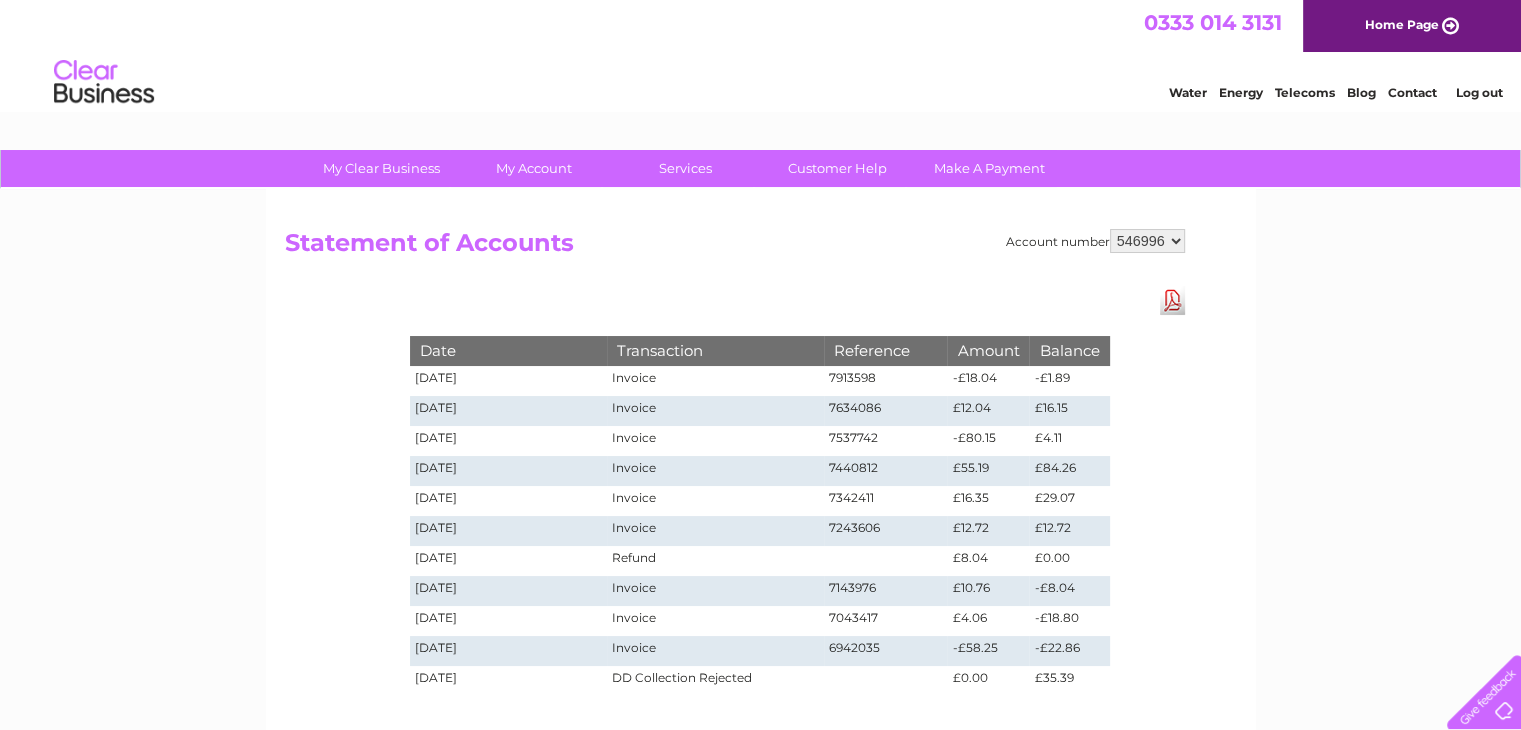 click on "Log out" at bounding box center (1478, 92) 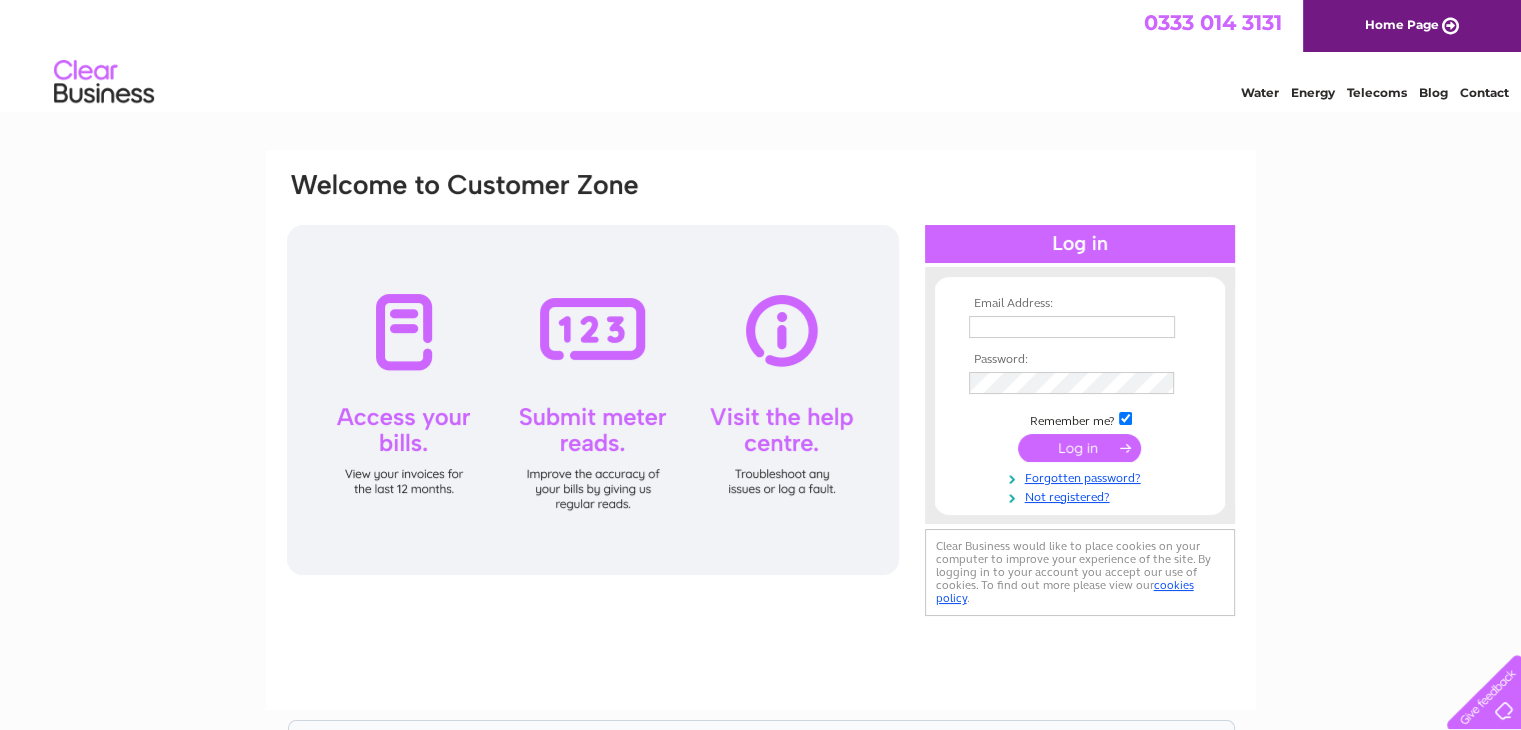 scroll, scrollTop: 0, scrollLeft: 0, axis: both 